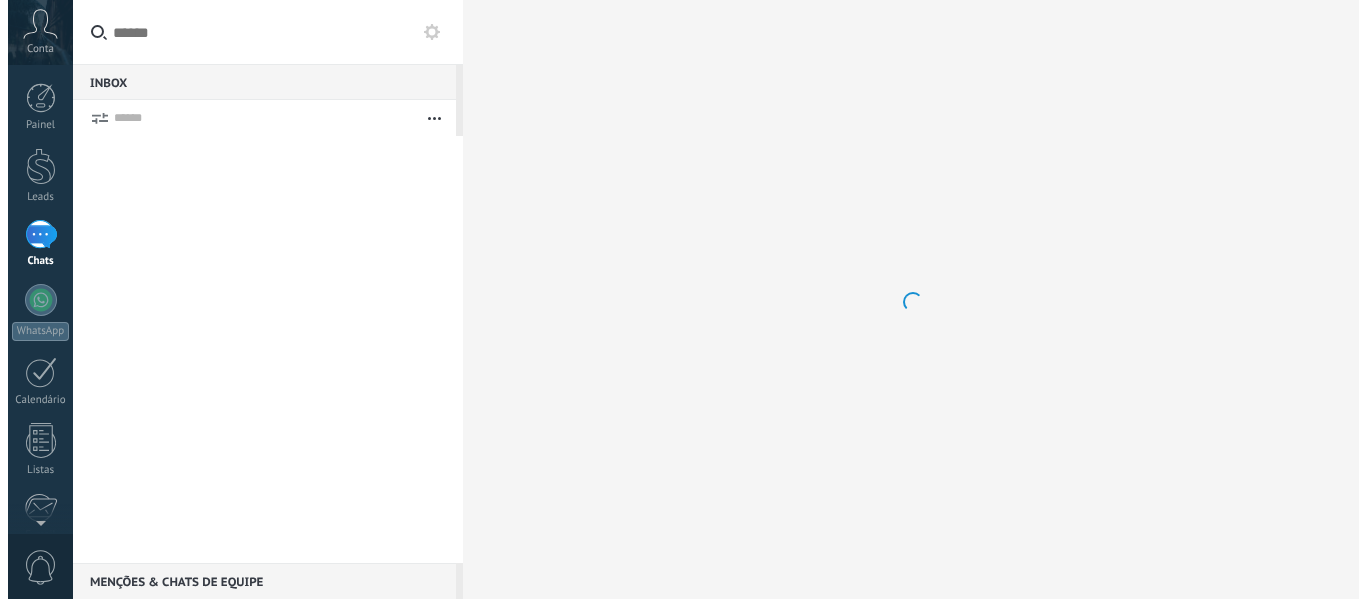 scroll, scrollTop: 0, scrollLeft: 0, axis: both 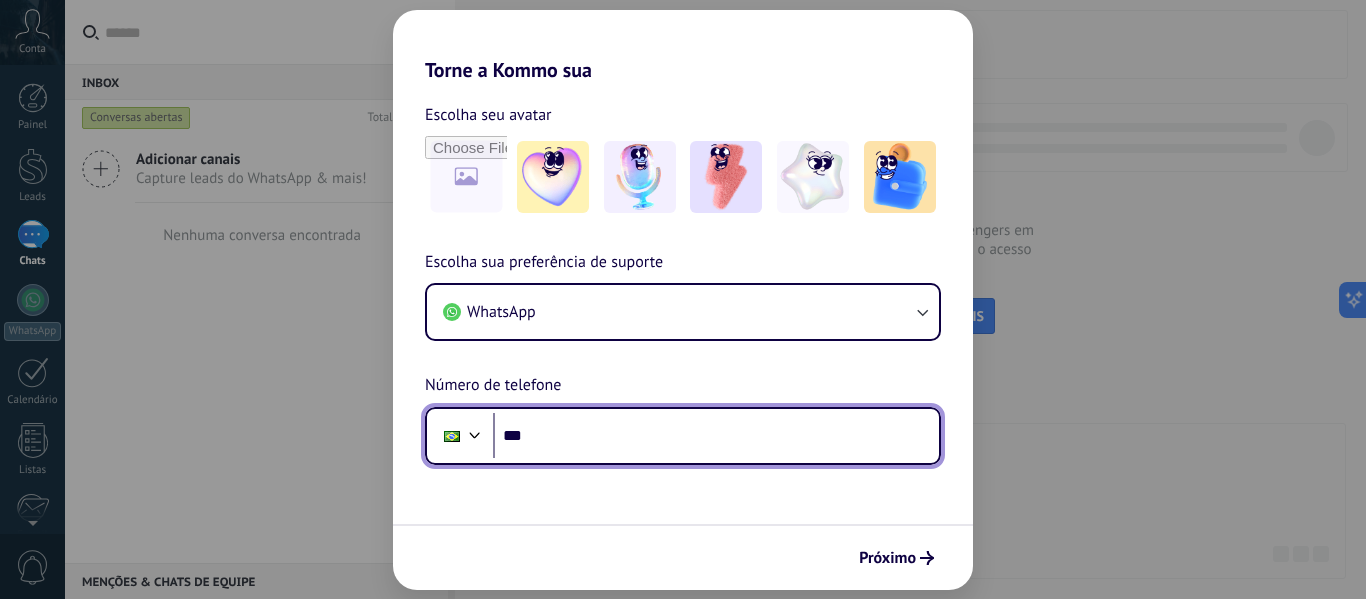 click on "***" at bounding box center [716, 436] 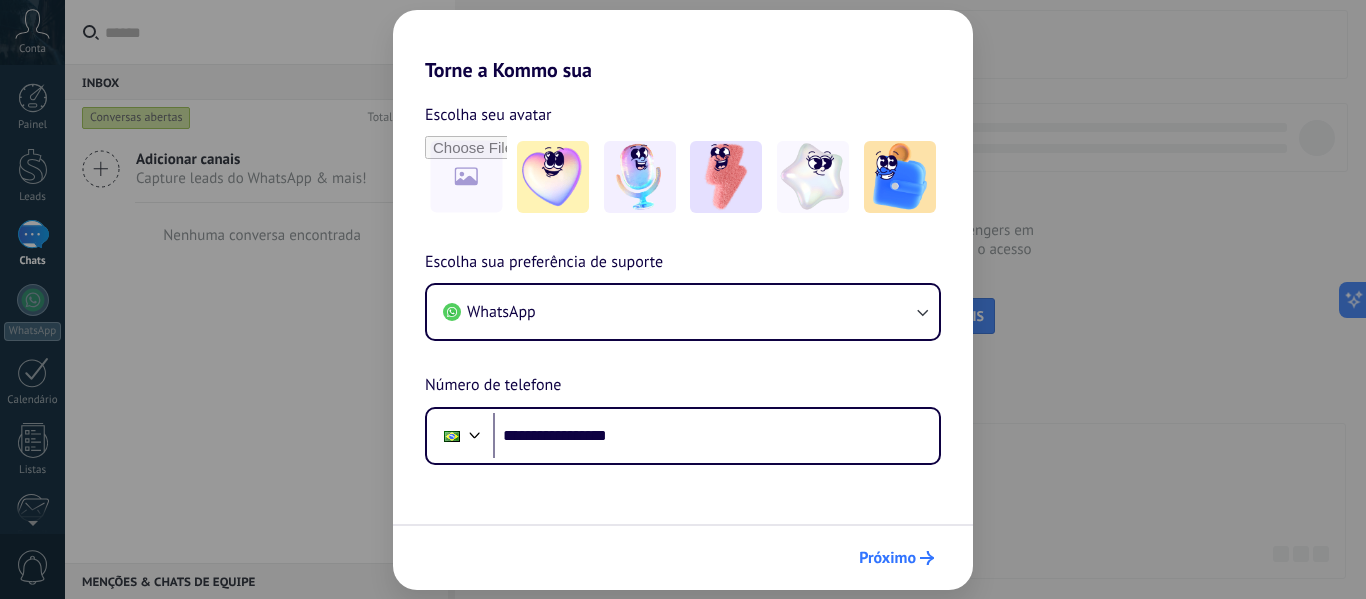 click on "Próximo" at bounding box center [887, 558] 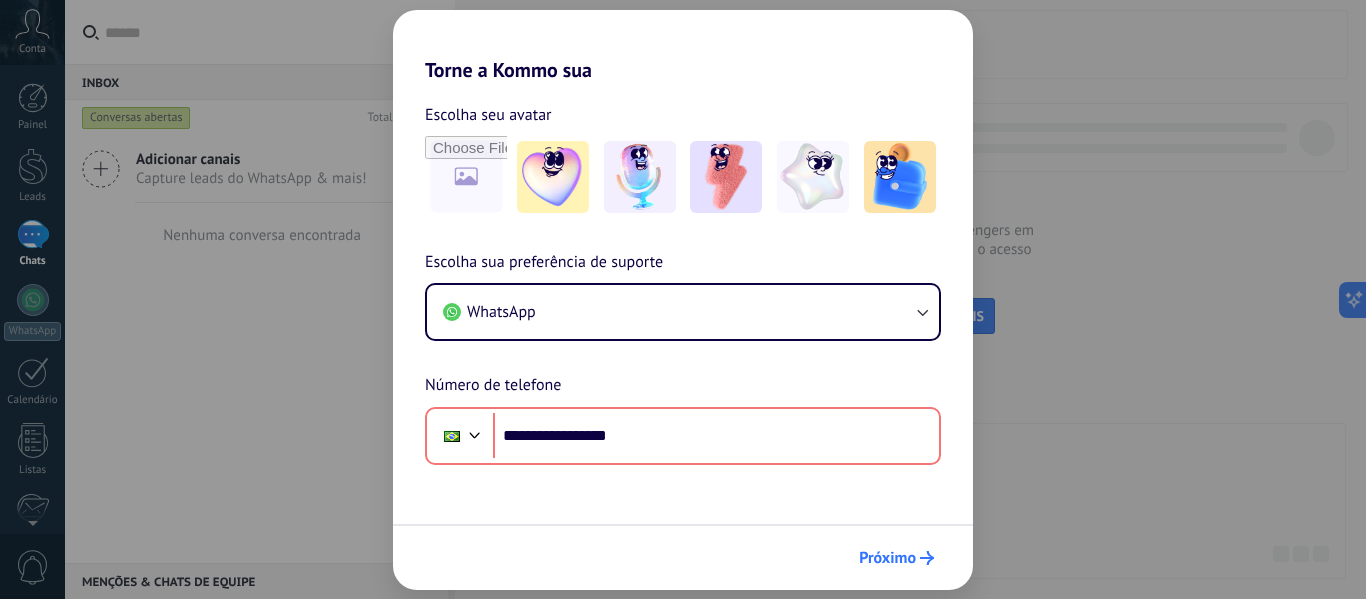 click on "Próximo" at bounding box center (887, 558) 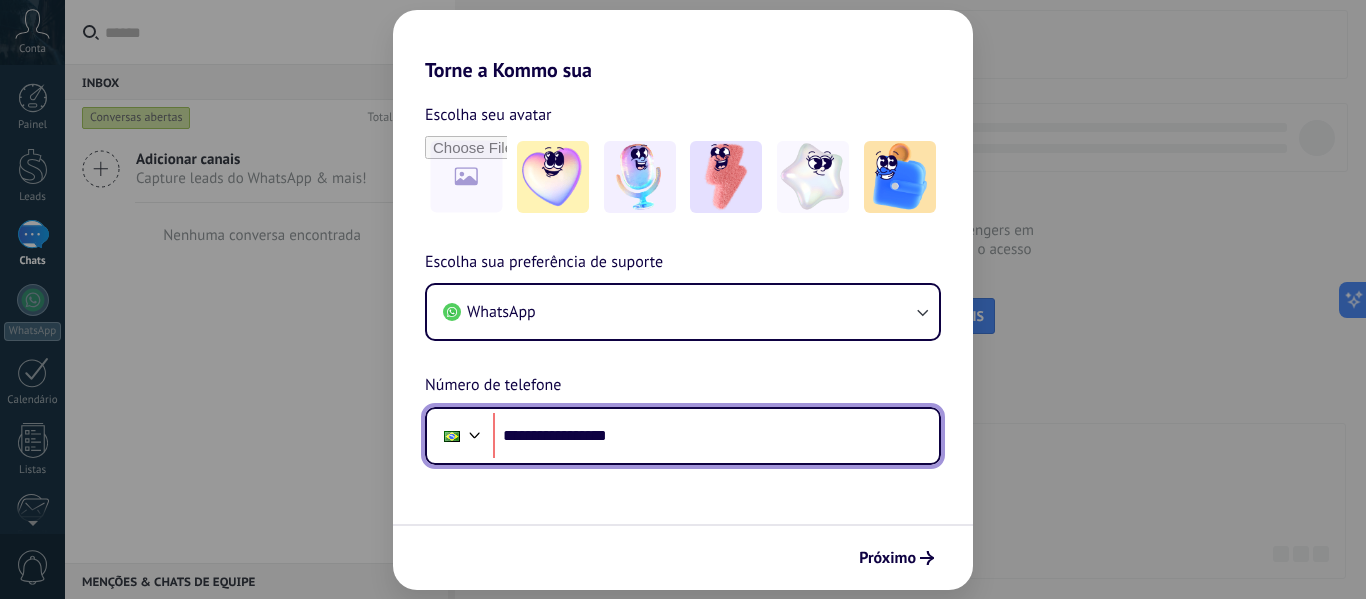click on "**********" at bounding box center (716, 436) 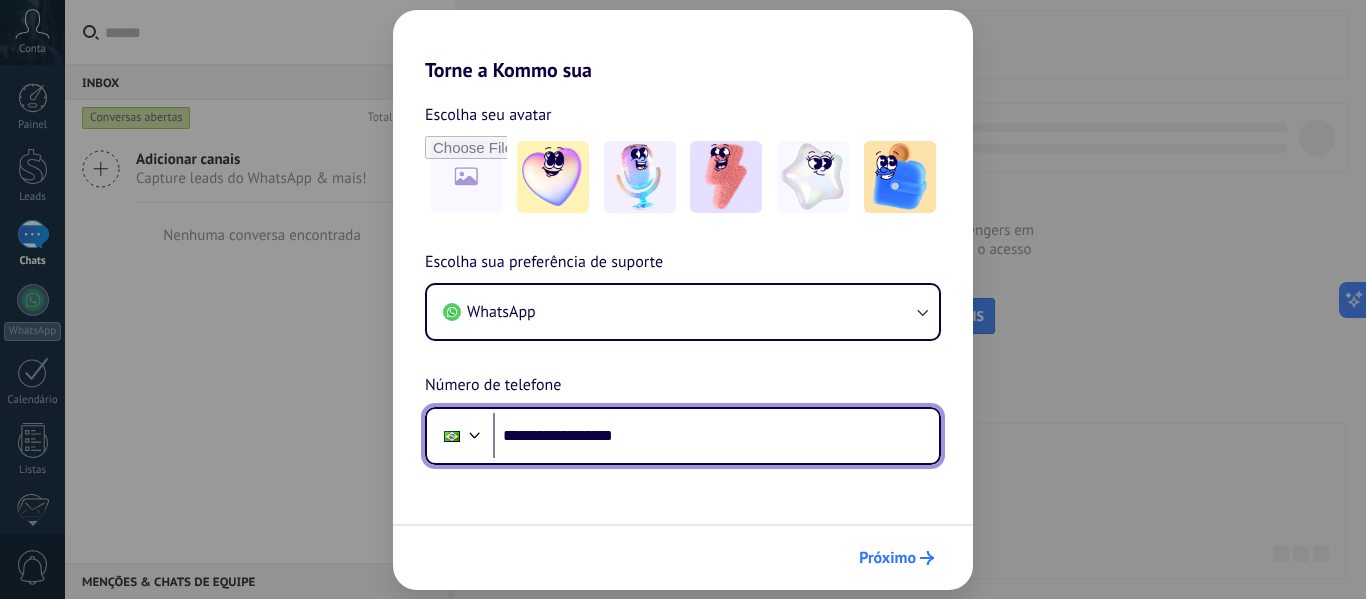 type on "**********" 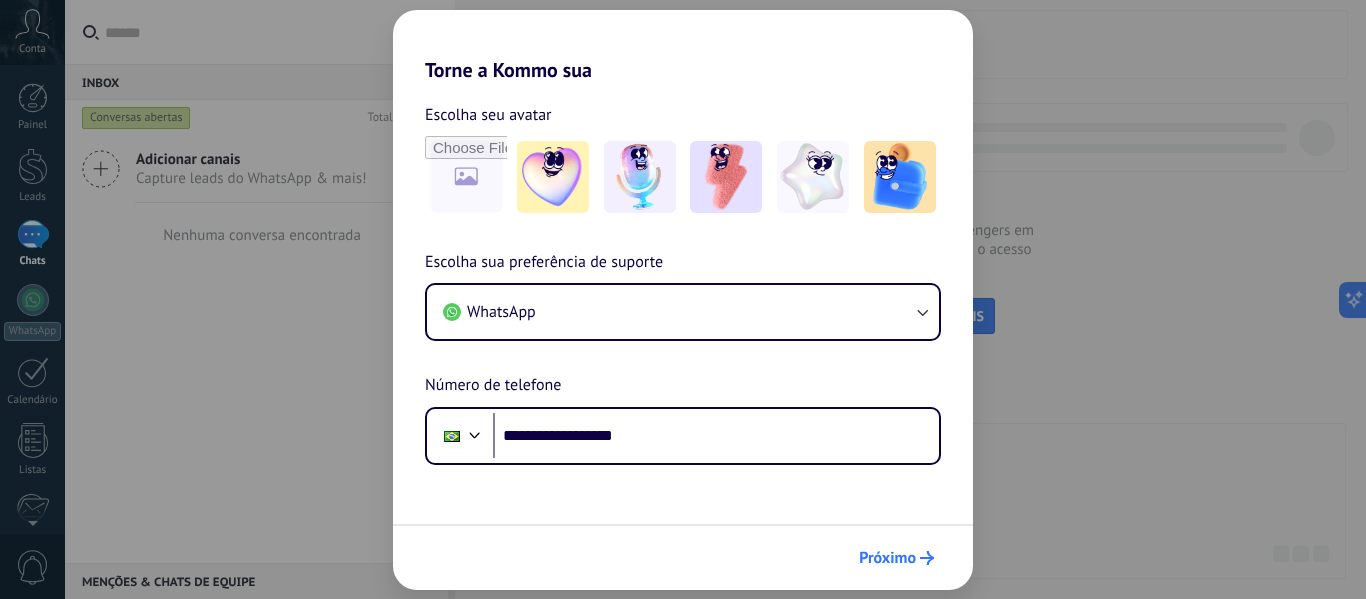 click on "Próximo" at bounding box center [887, 558] 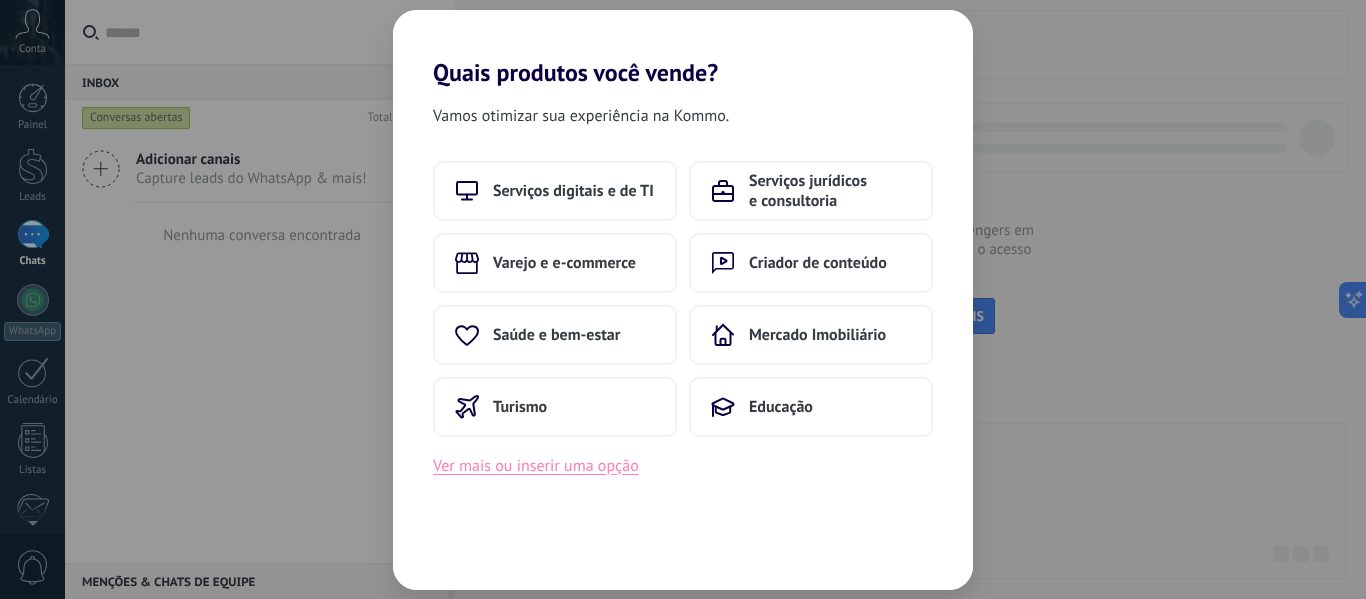 click on "Ver mais ou inserir uma opção" at bounding box center [536, 466] 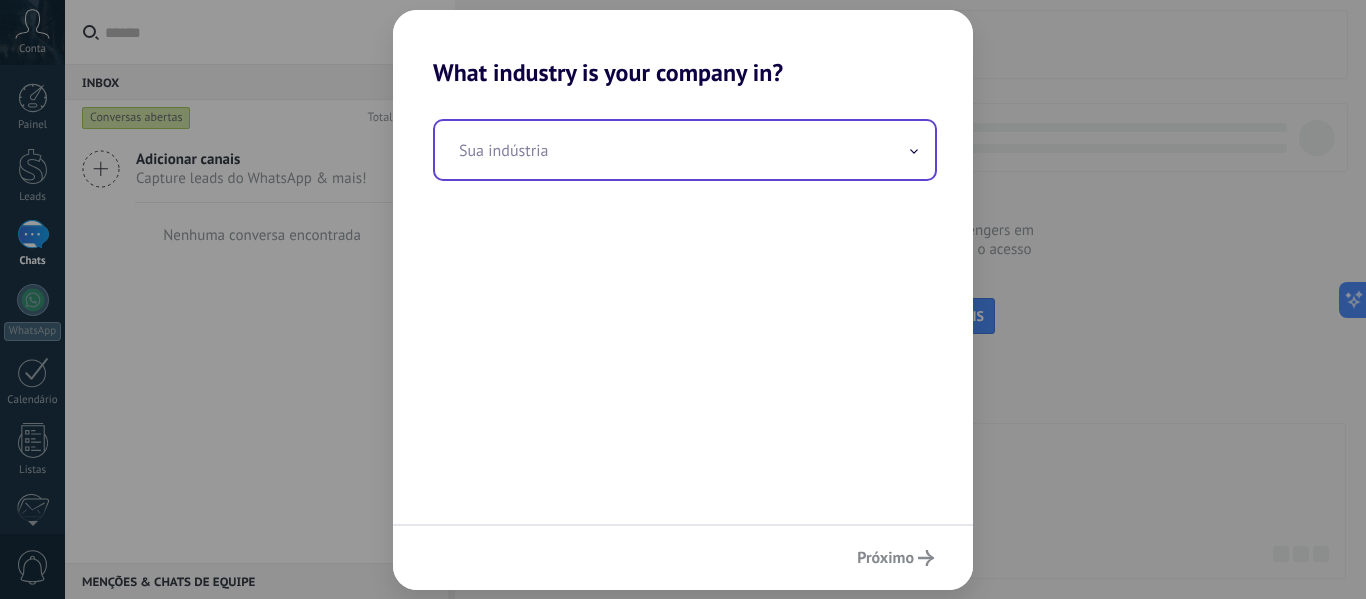 click at bounding box center [685, 150] 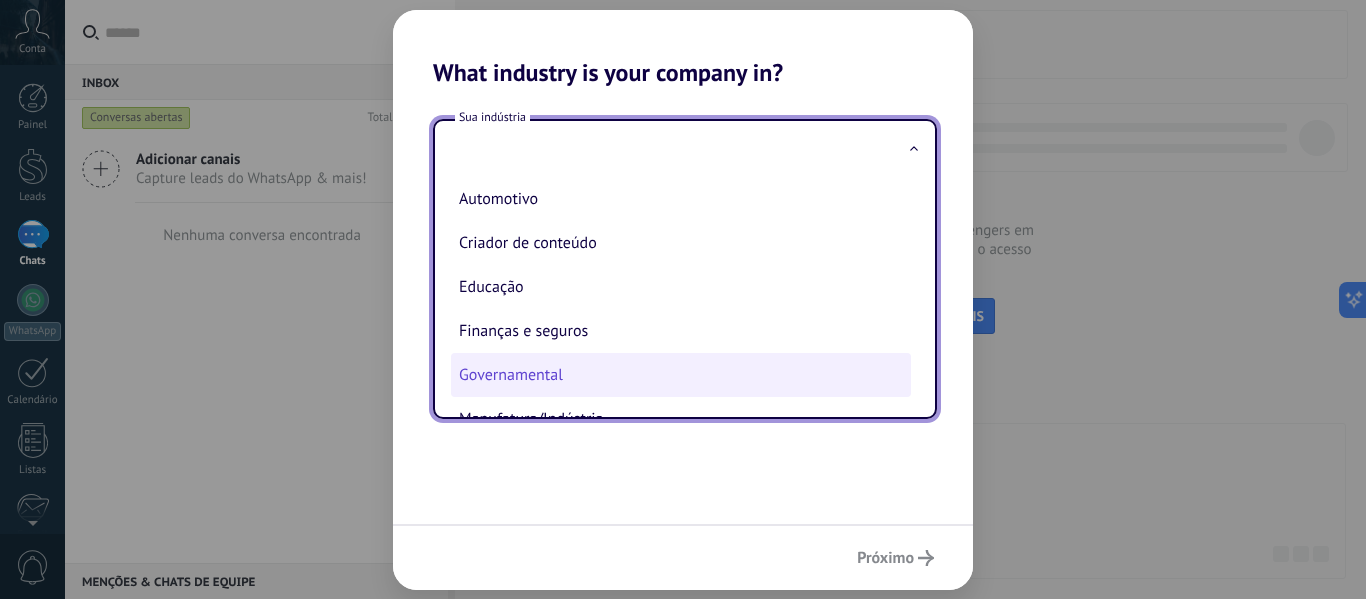 scroll, scrollTop: 0, scrollLeft: 0, axis: both 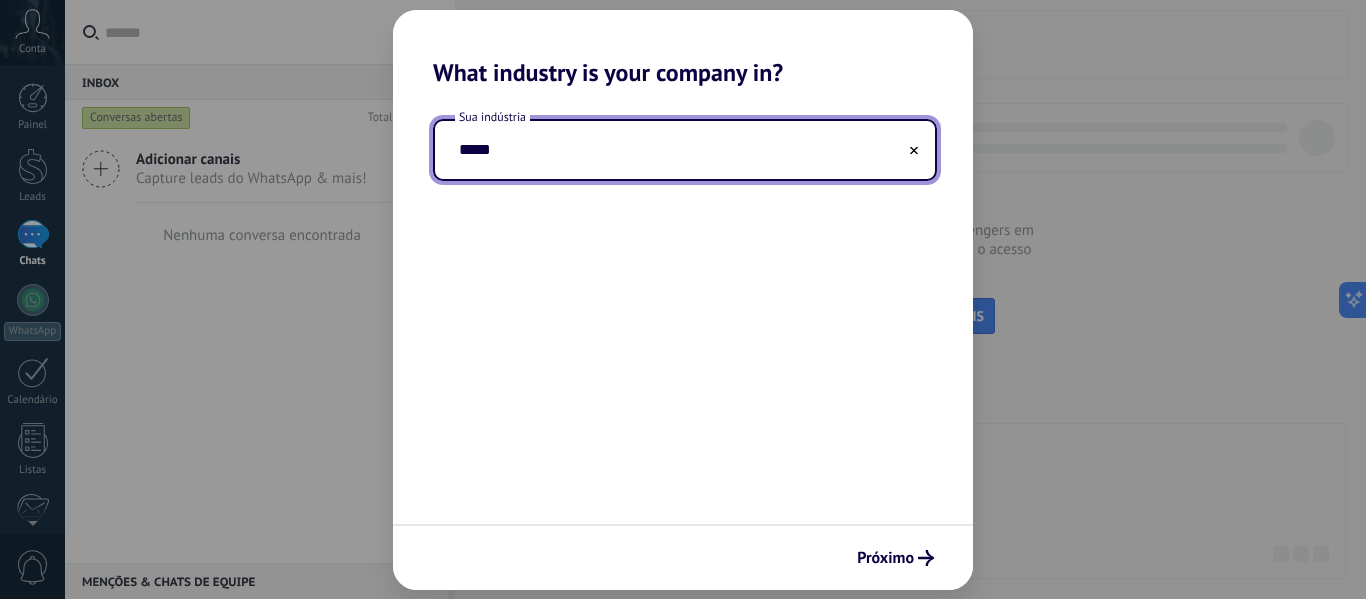 type on "*****" 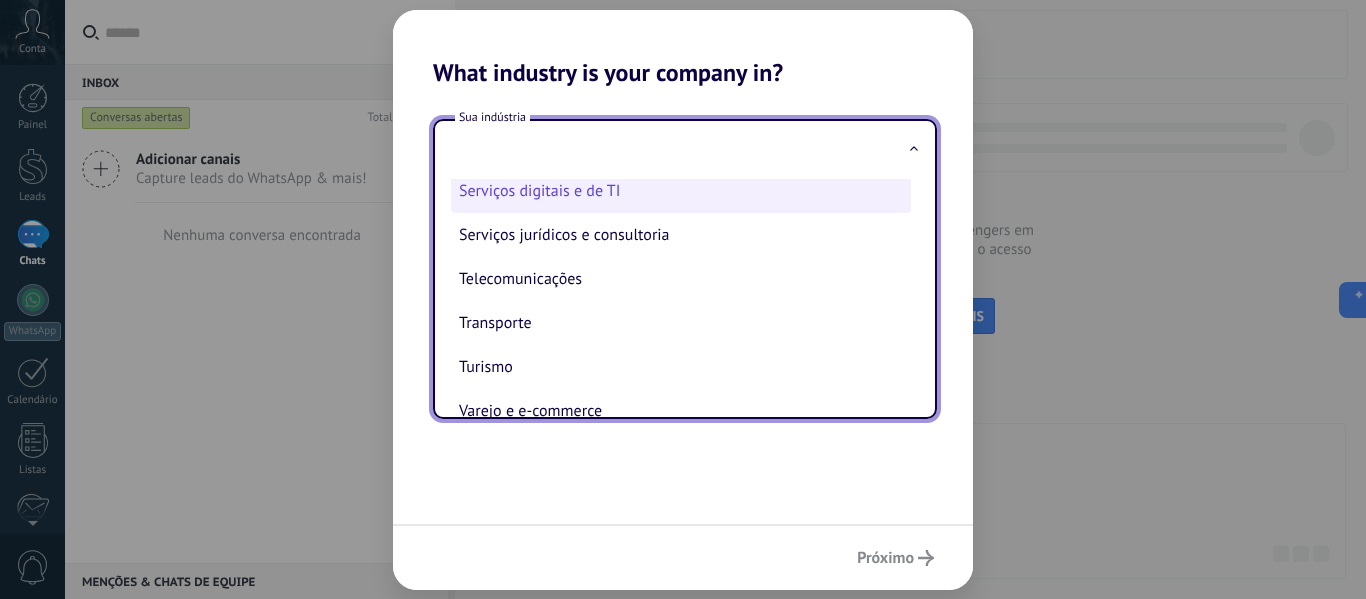 scroll, scrollTop: 500, scrollLeft: 0, axis: vertical 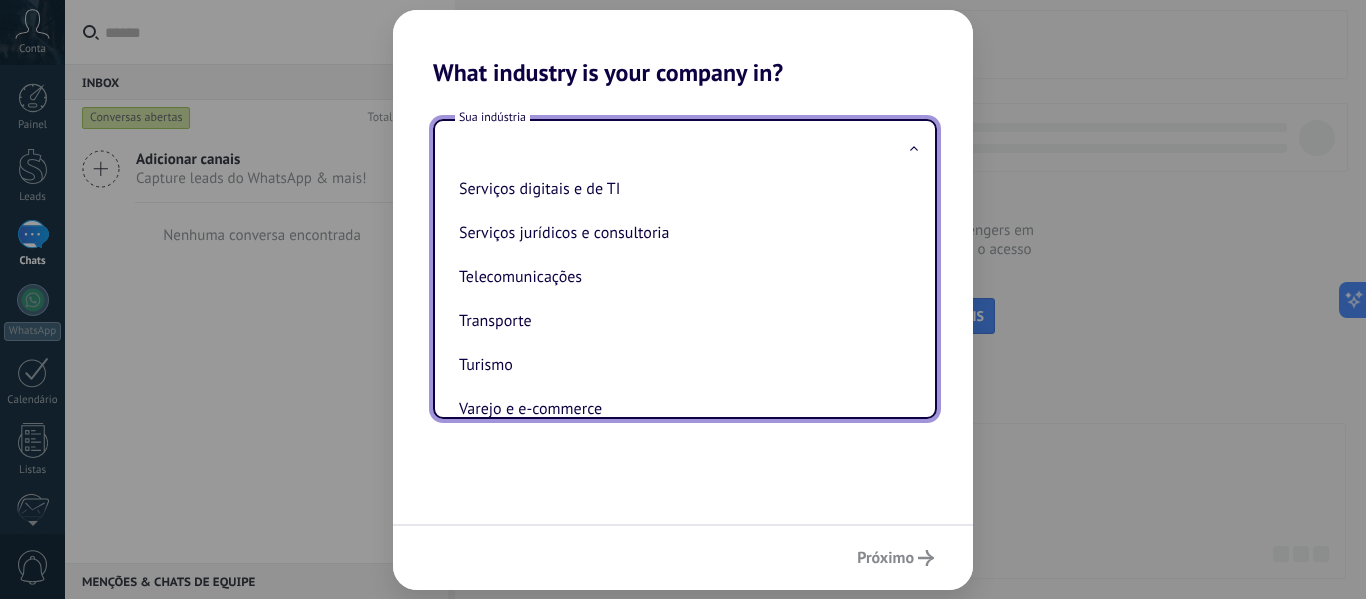 click at bounding box center (685, 150) 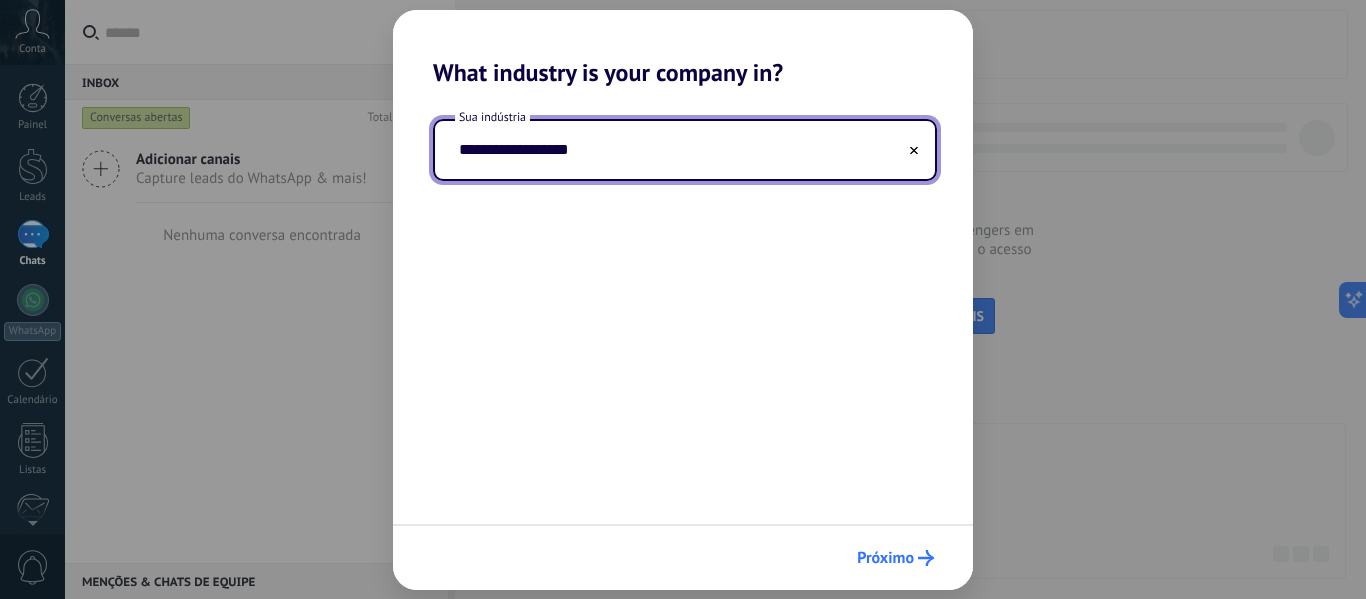 type on "**********" 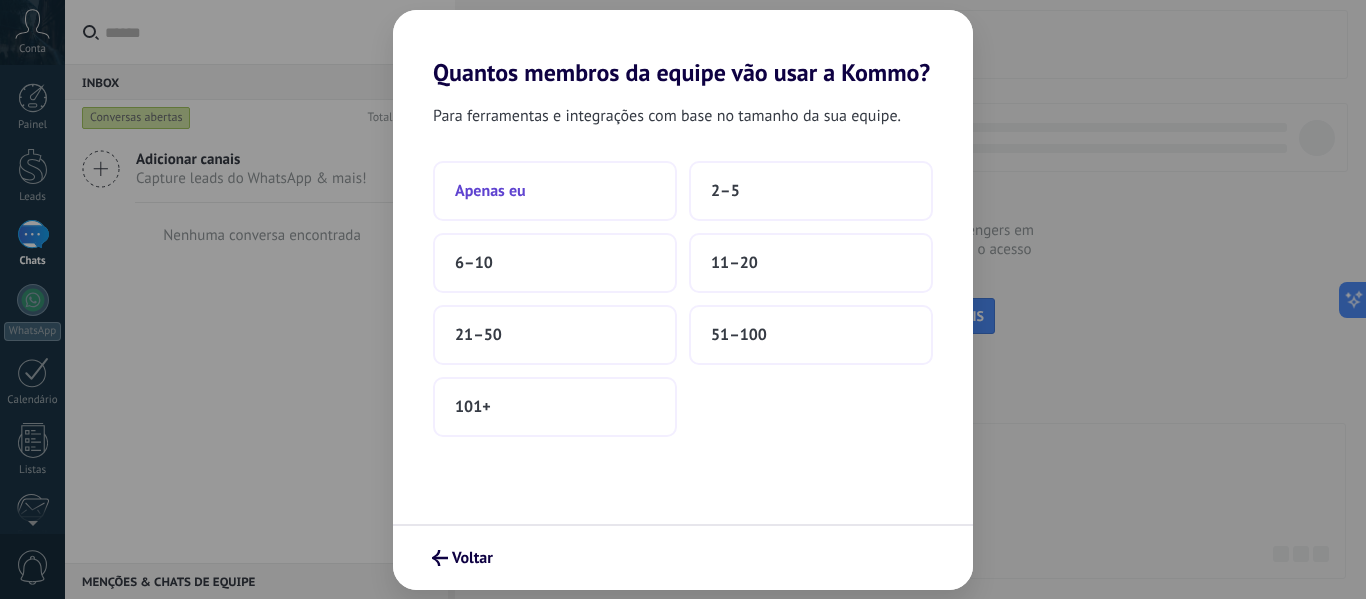 click on "Apenas eu" at bounding box center [490, 191] 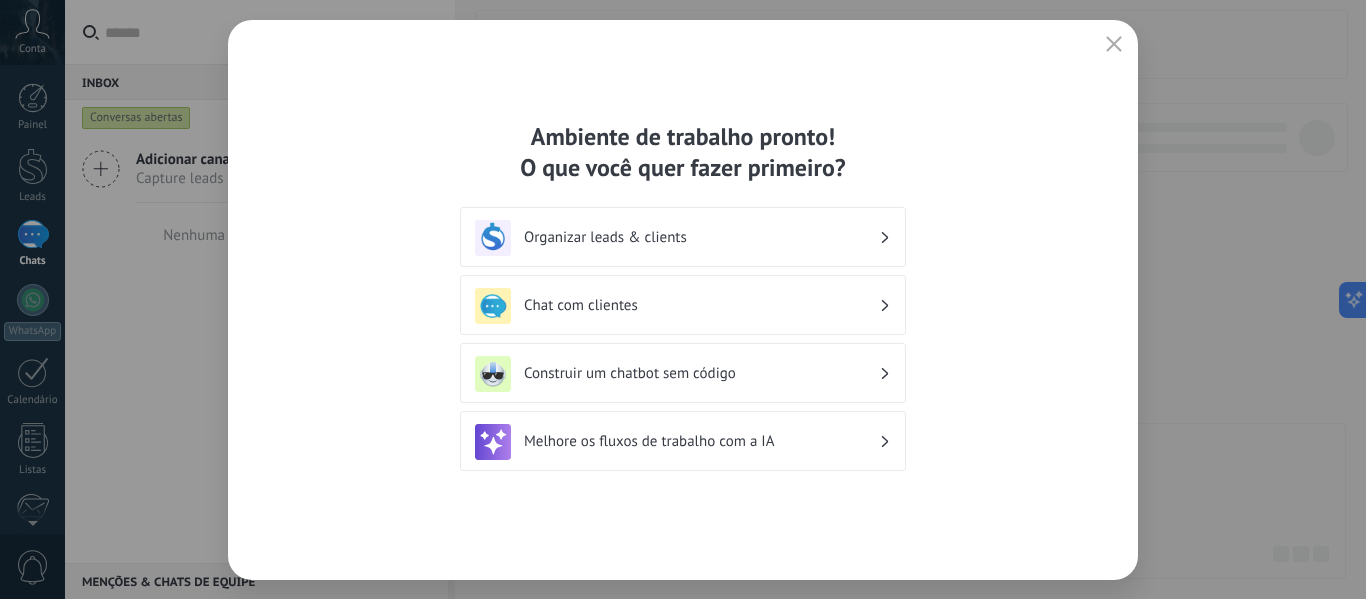 click on "Organizar leads & clients" at bounding box center (701, 237) 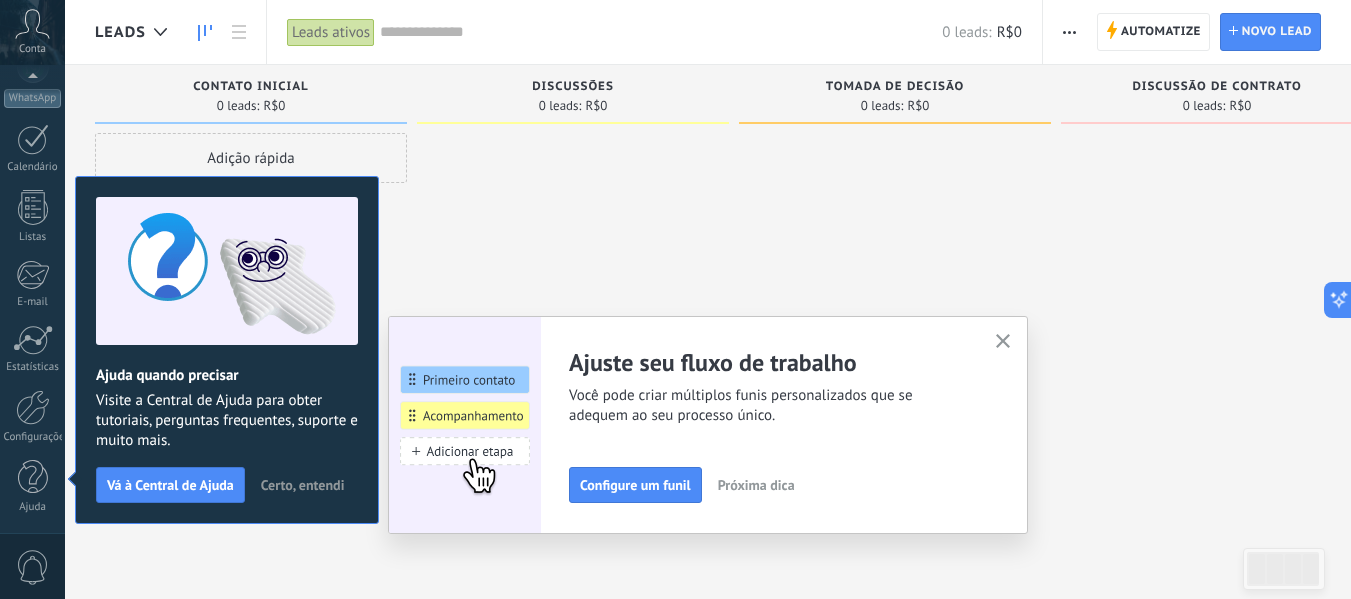 scroll, scrollTop: 0, scrollLeft: 0, axis: both 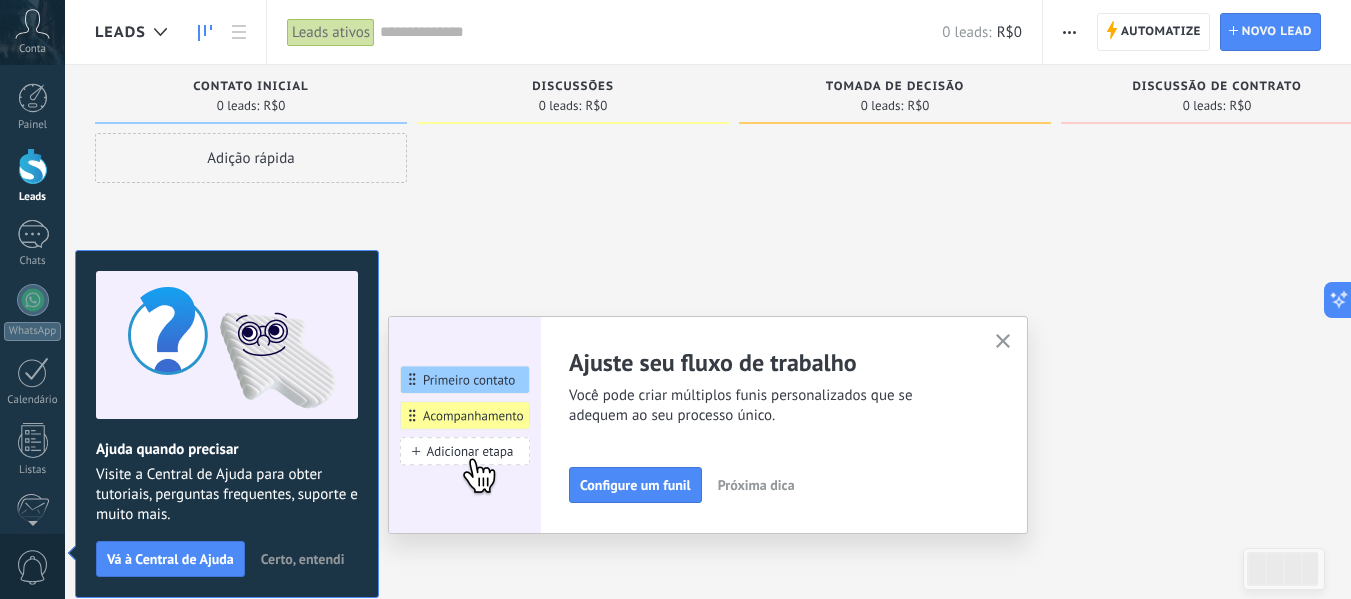 click on "Certo, entendi" at bounding box center [303, 559] 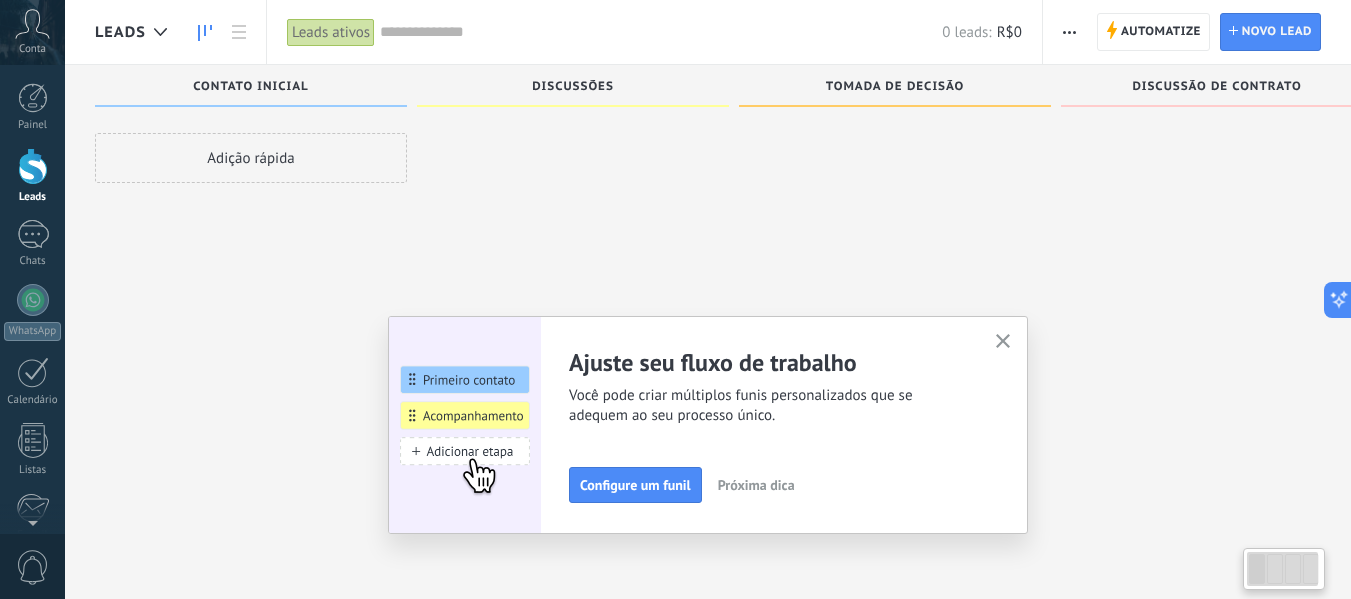 scroll, scrollTop: 34, scrollLeft: 0, axis: vertical 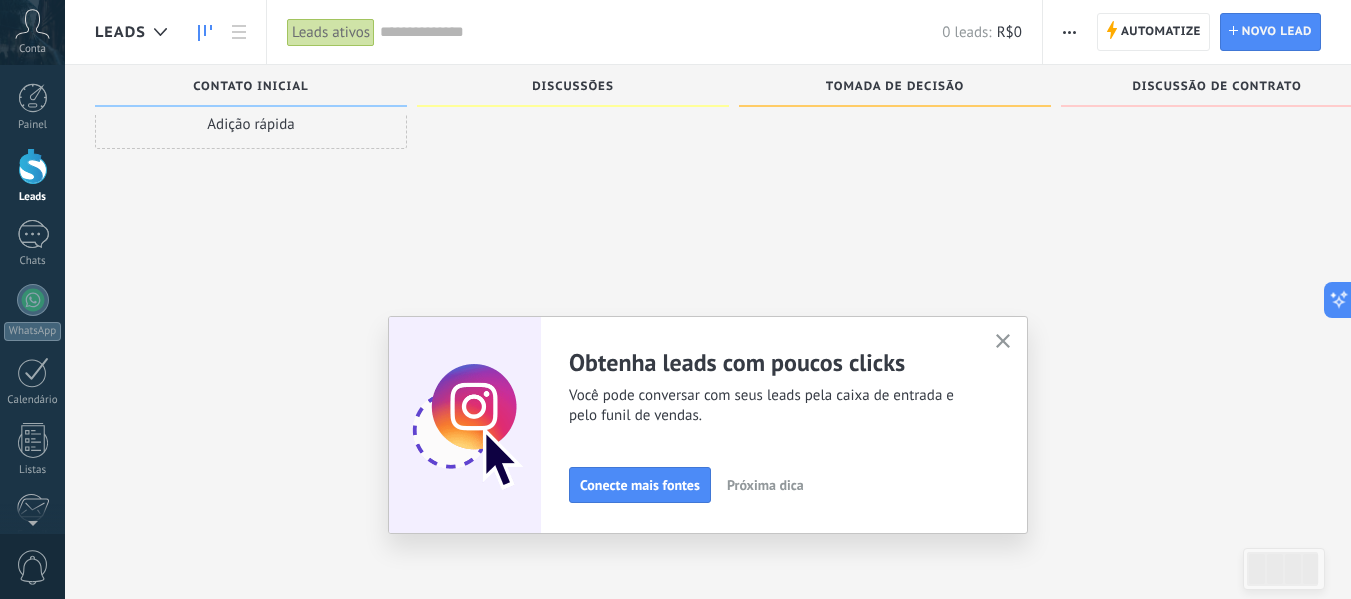 click 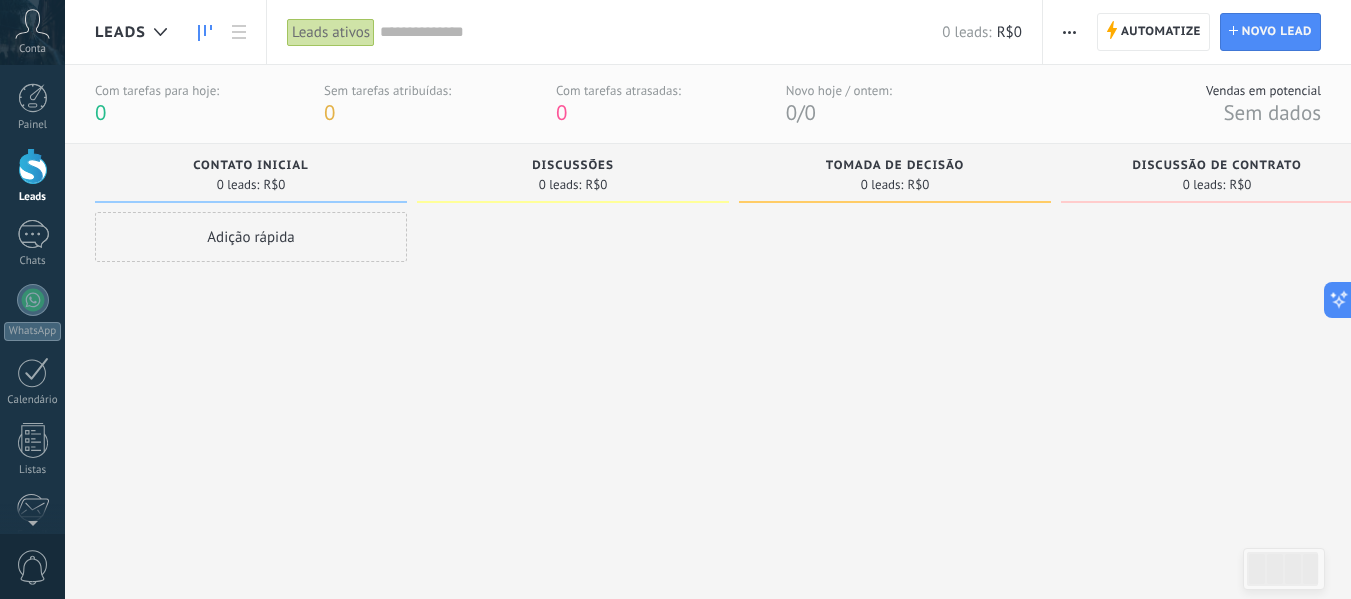 scroll, scrollTop: 0, scrollLeft: 0, axis: both 